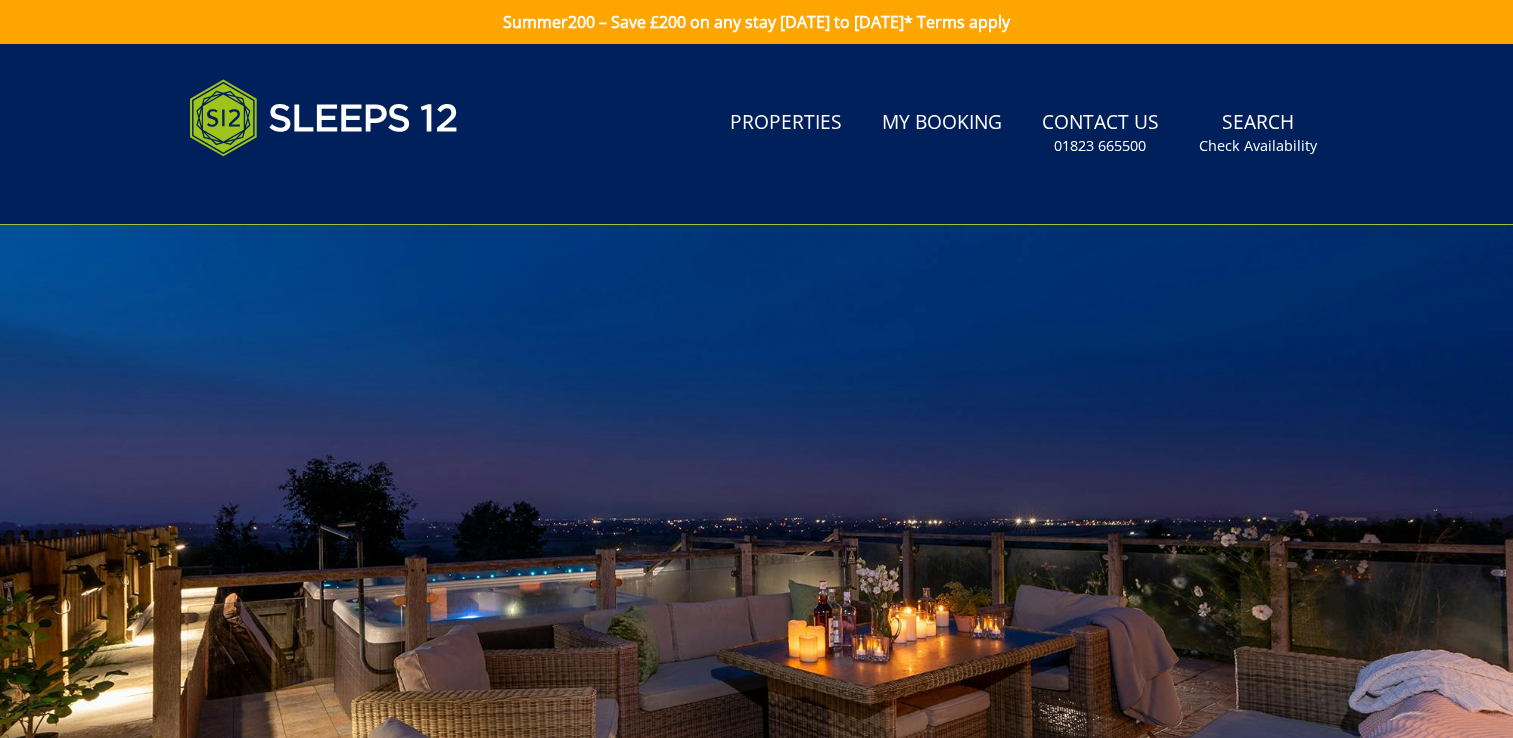 scroll, scrollTop: 0, scrollLeft: 0, axis: both 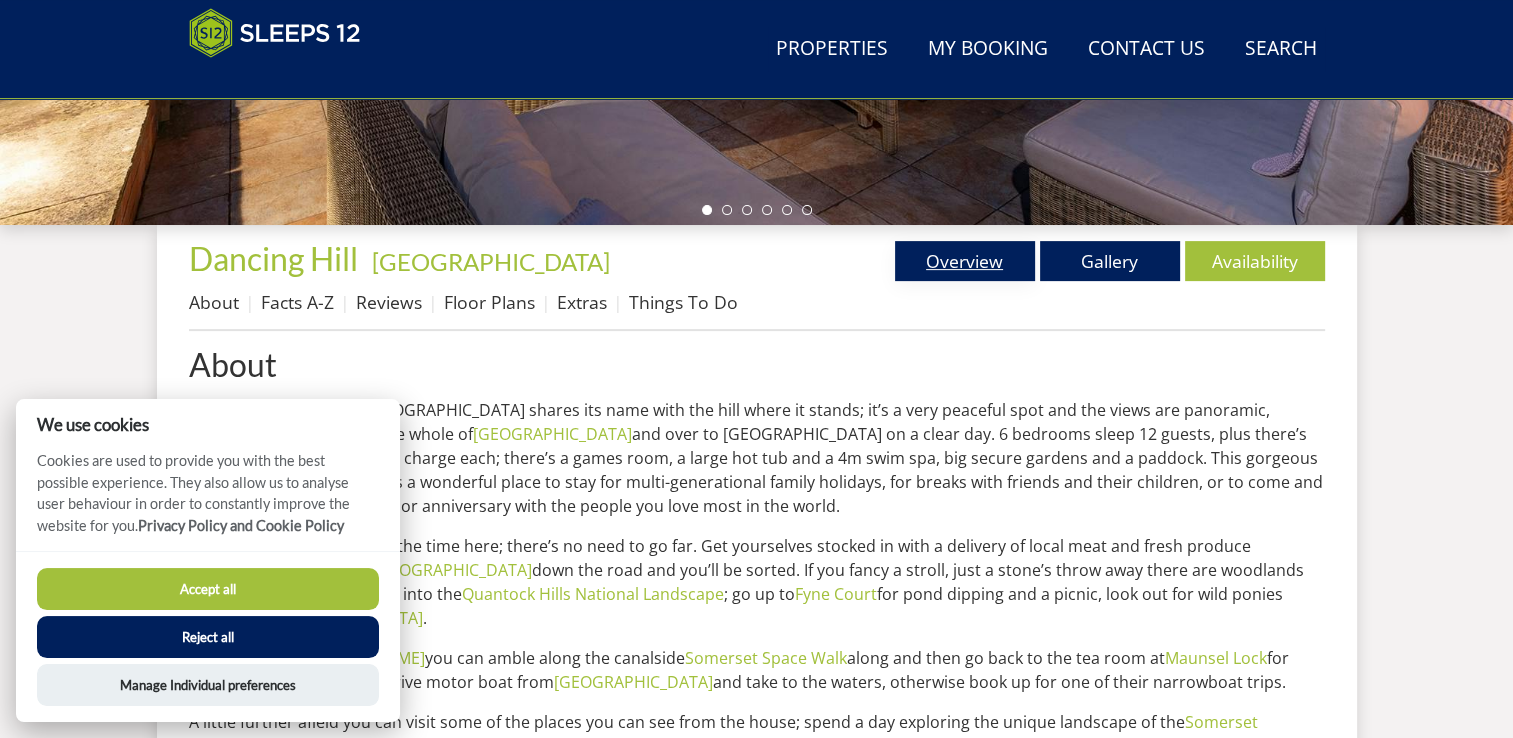 click on "Overview" at bounding box center (965, 261) 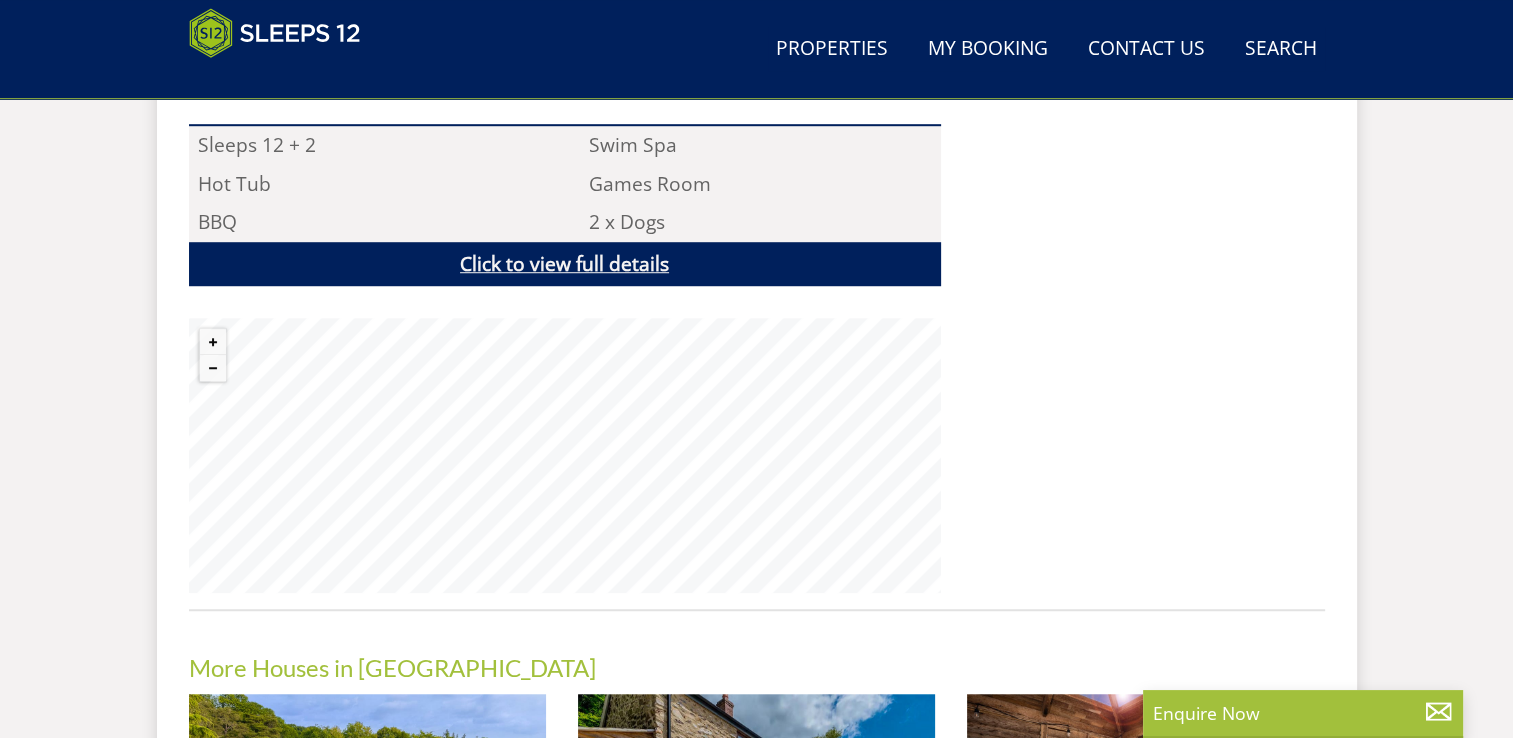 scroll, scrollTop: 1418, scrollLeft: 0, axis: vertical 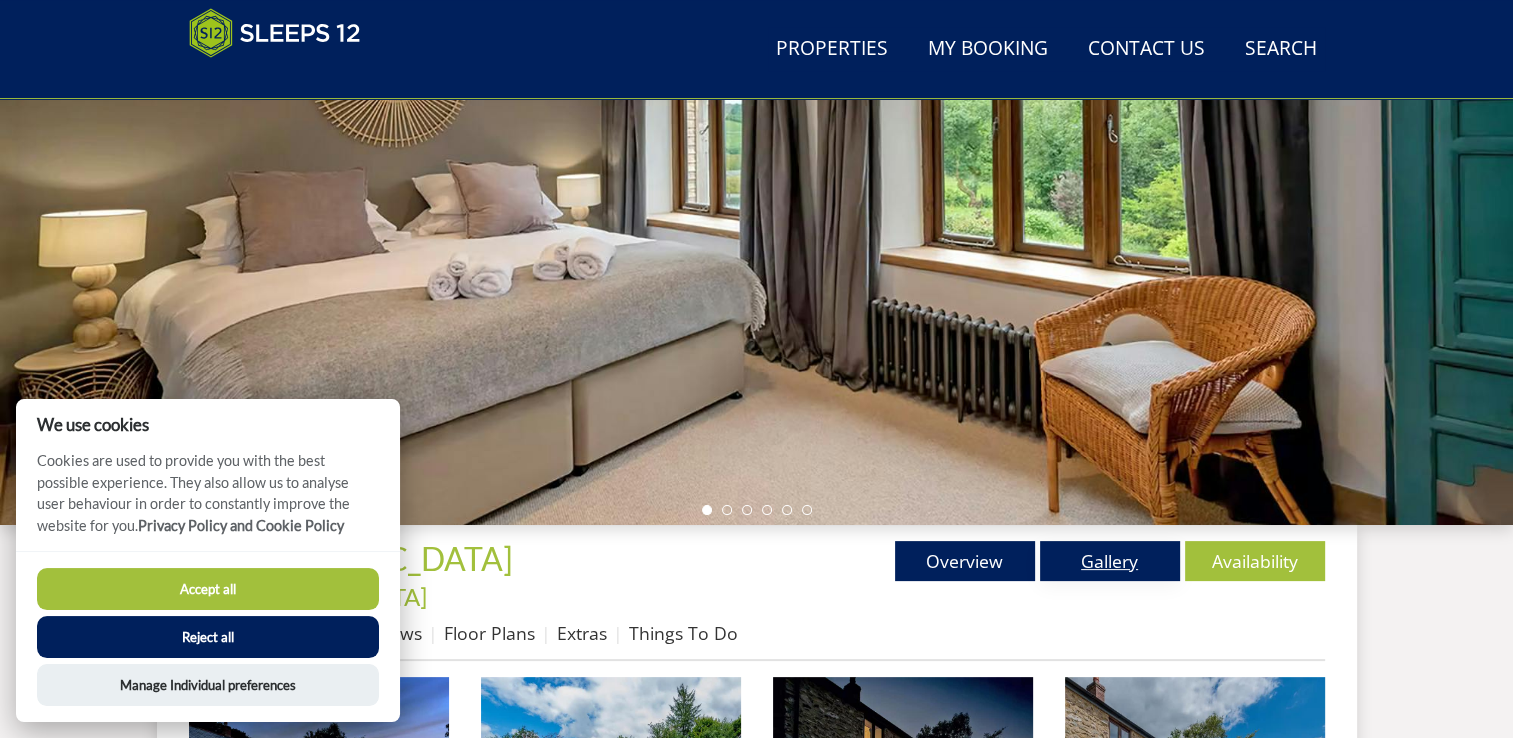 click on "Gallery" at bounding box center (1110, 561) 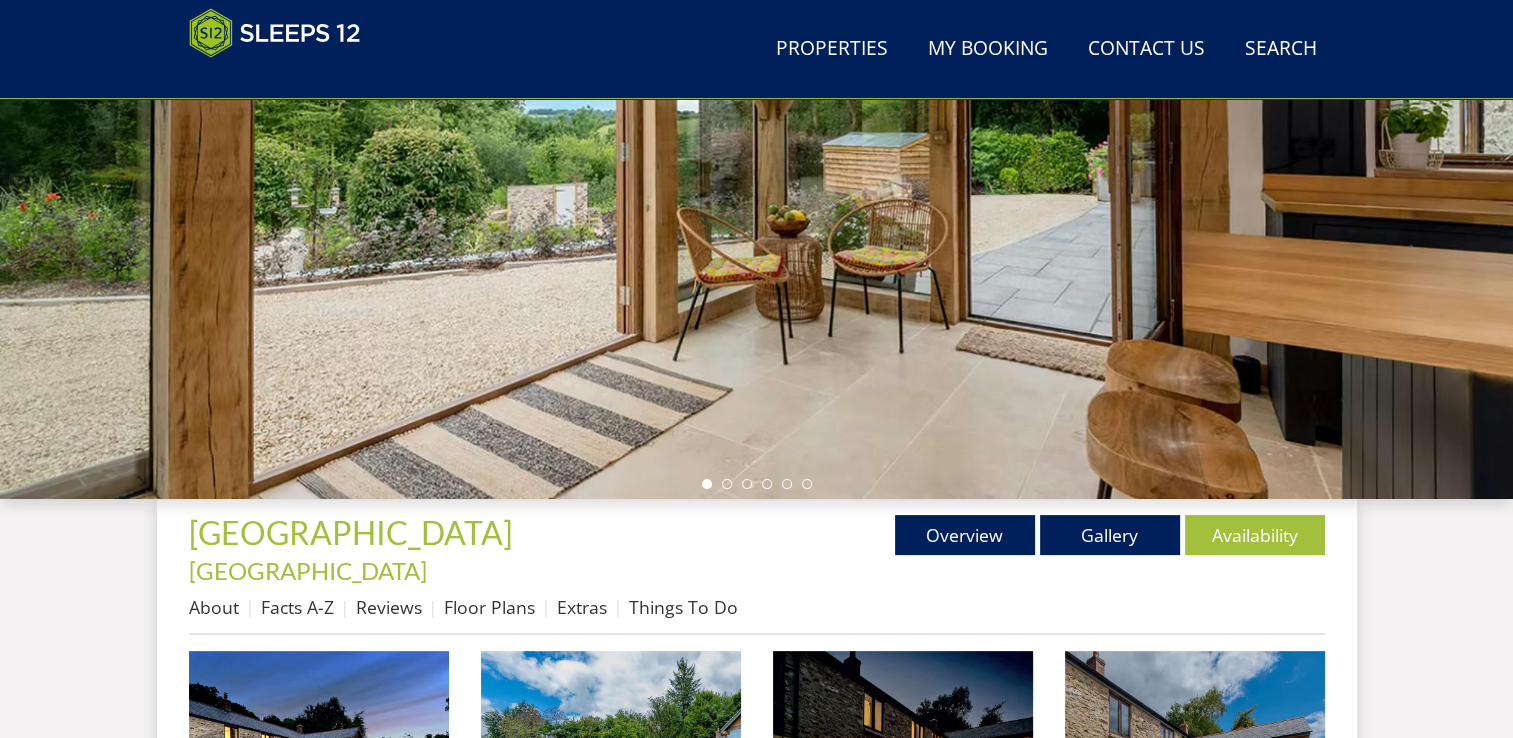 scroll, scrollTop: 300, scrollLeft: 0, axis: vertical 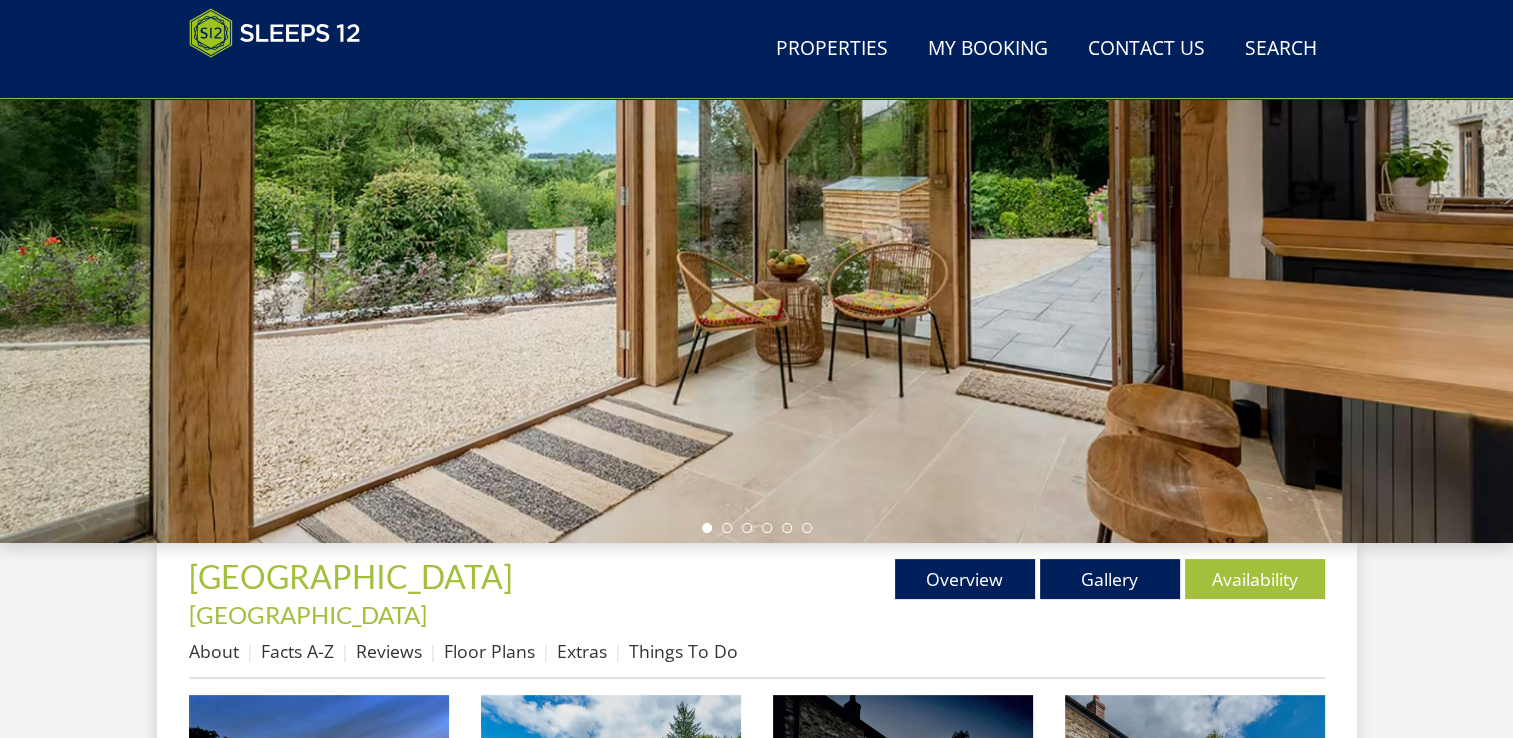 click at bounding box center (756, 193) 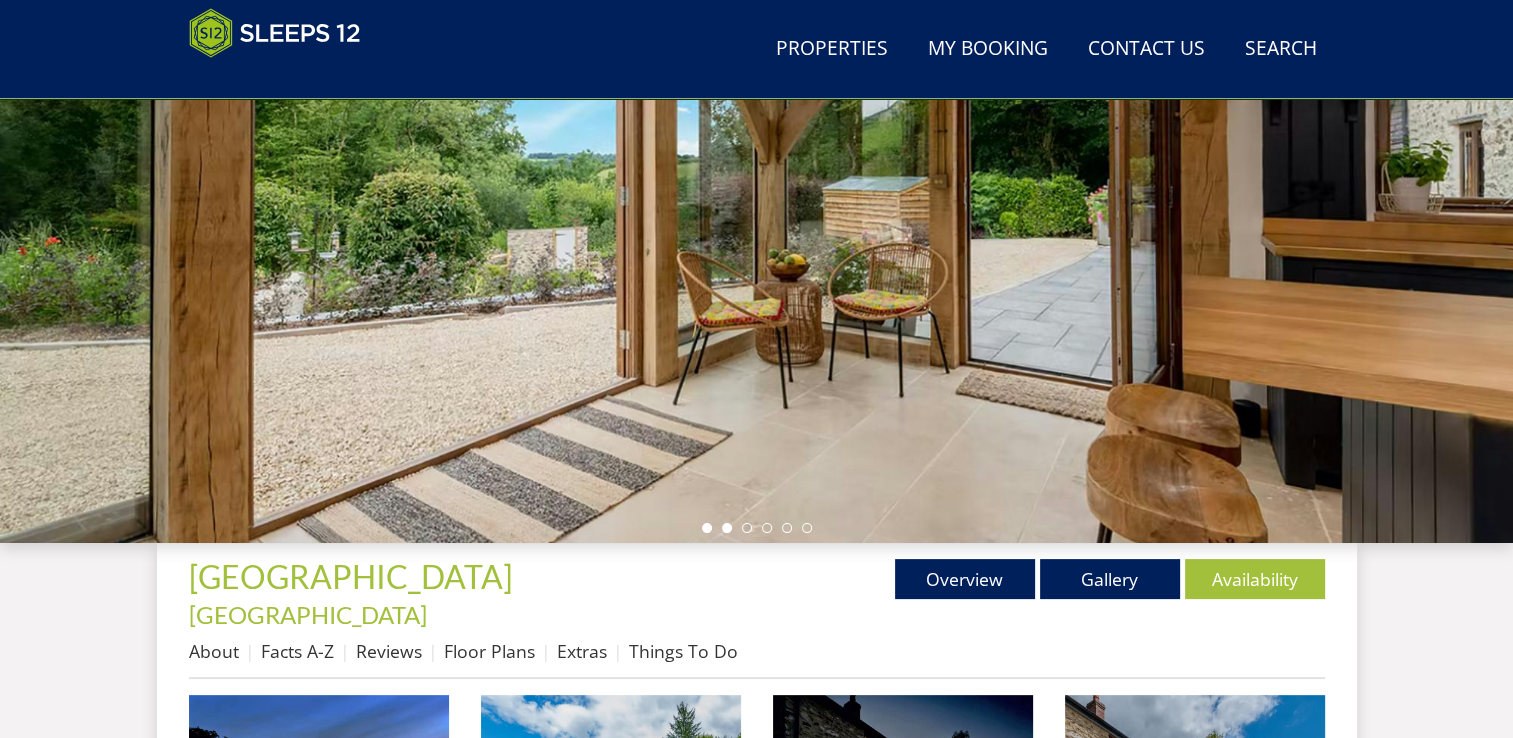 click at bounding box center (727, 528) 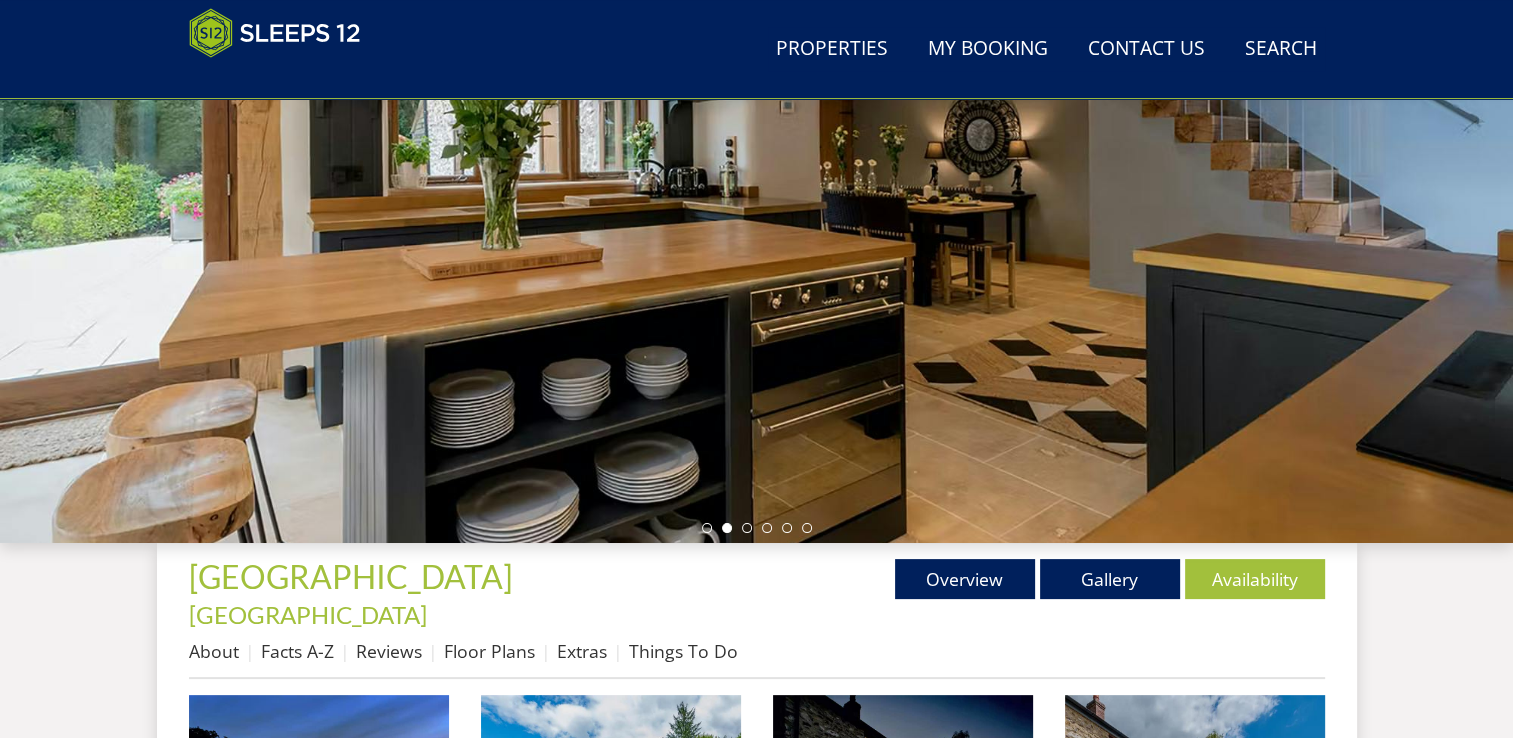 click at bounding box center [757, 528] 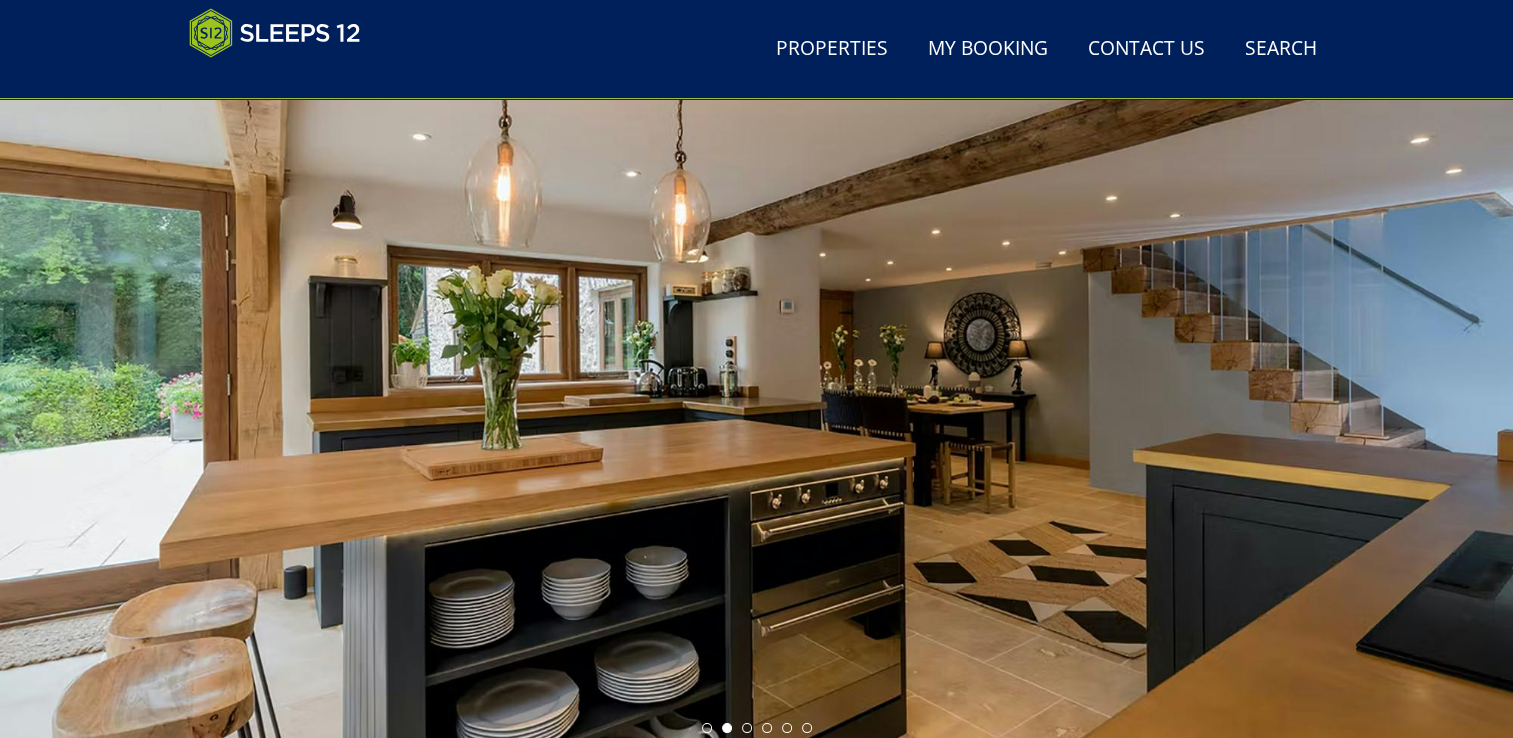 scroll, scrollTop: 200, scrollLeft: 0, axis: vertical 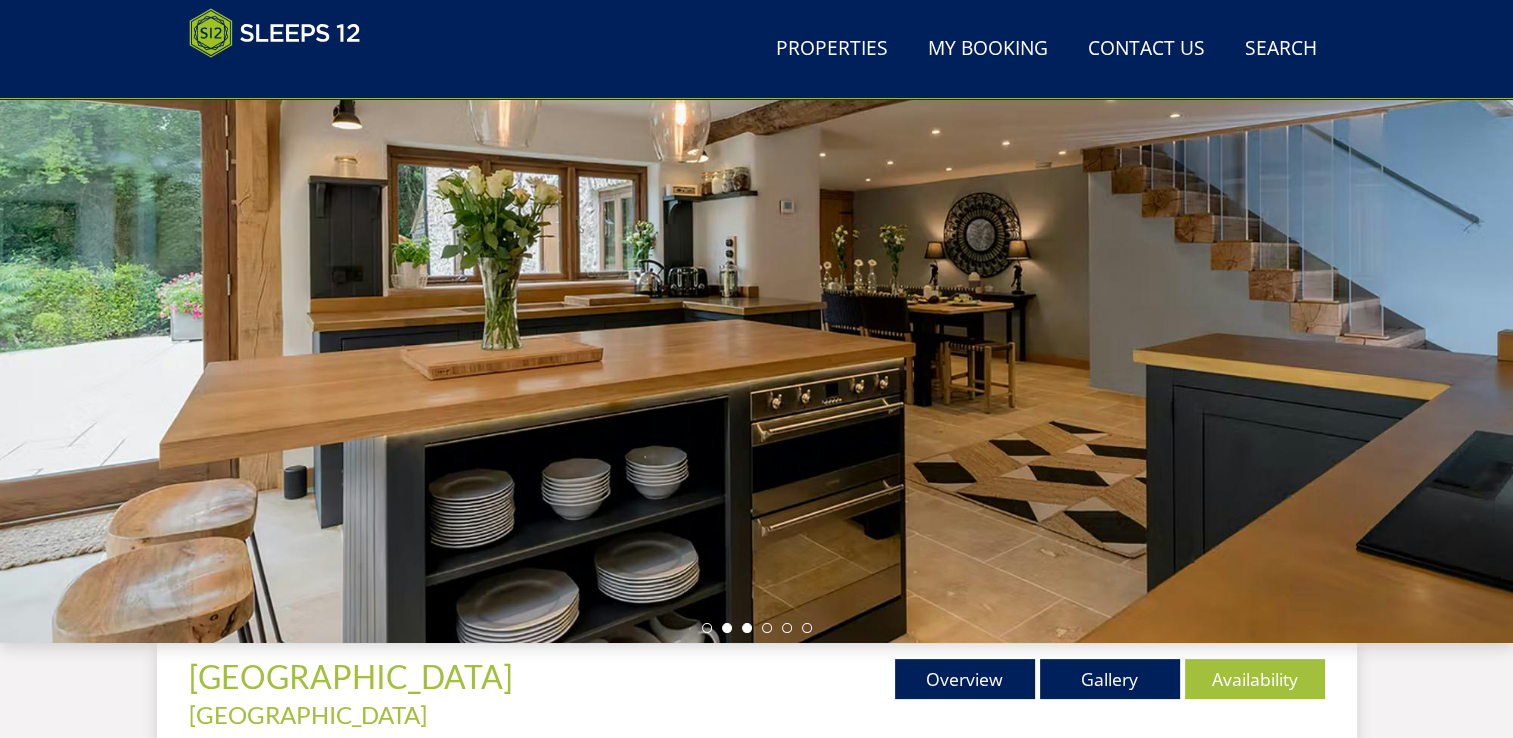 click at bounding box center (747, 628) 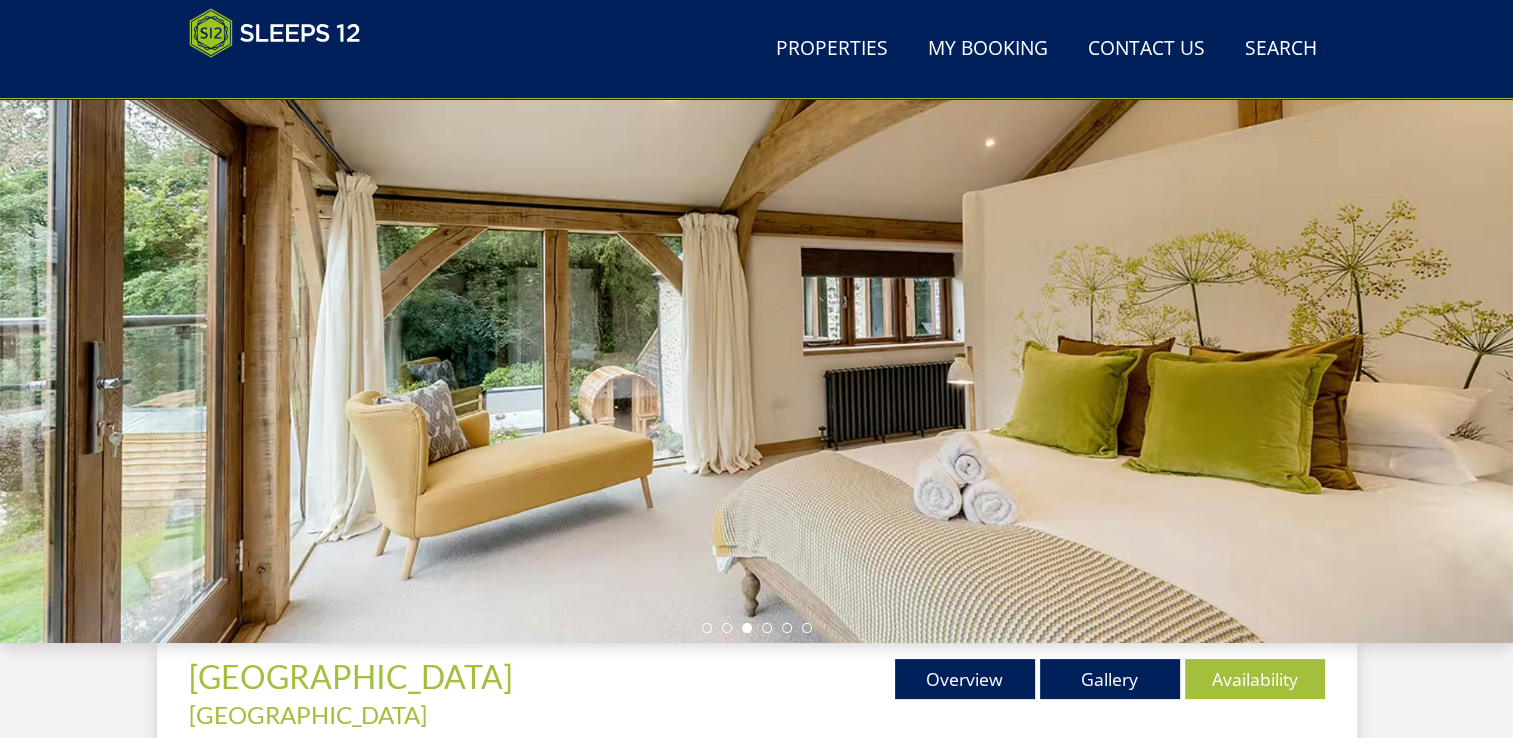 click at bounding box center [756, 293] 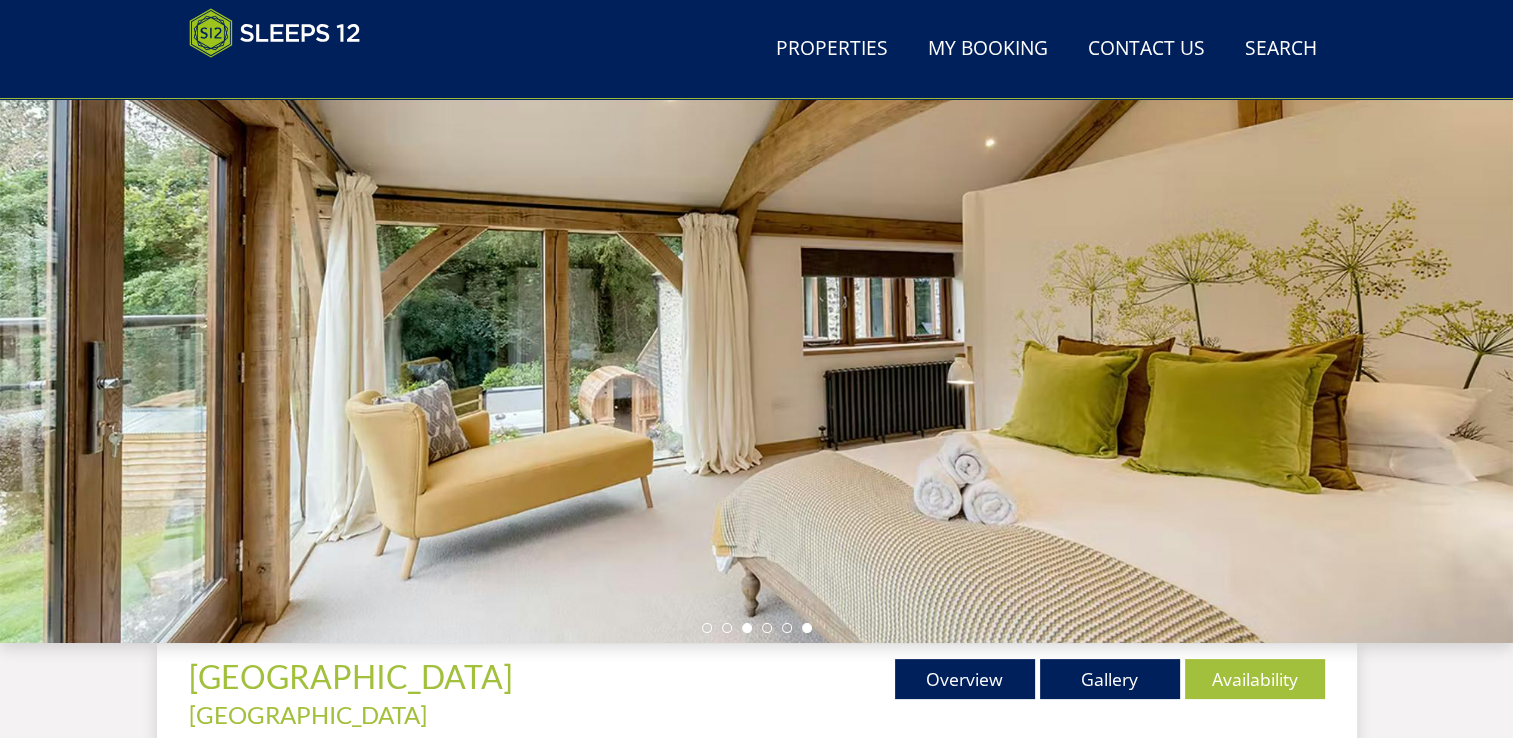 click at bounding box center [807, 628] 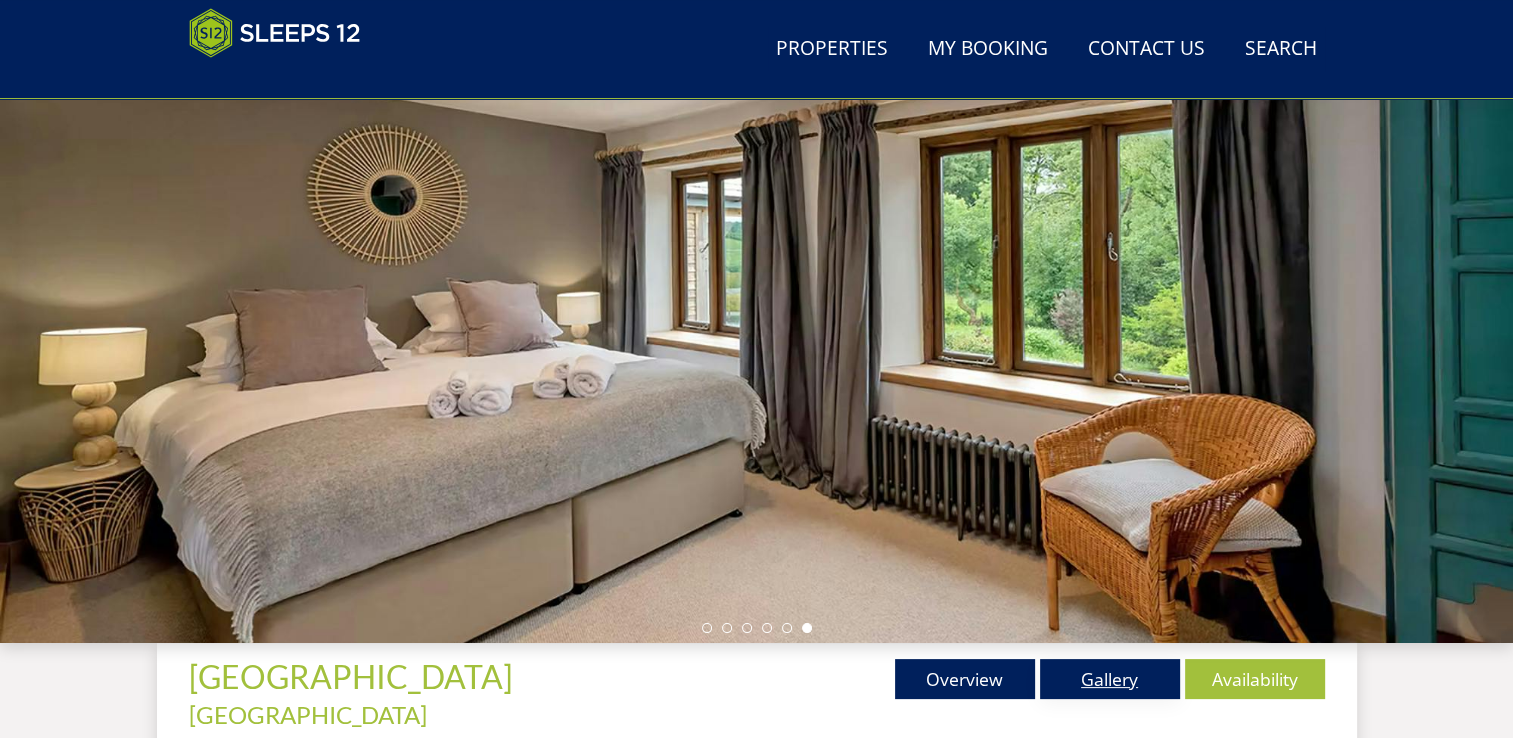 click on "Gallery" at bounding box center (1110, 679) 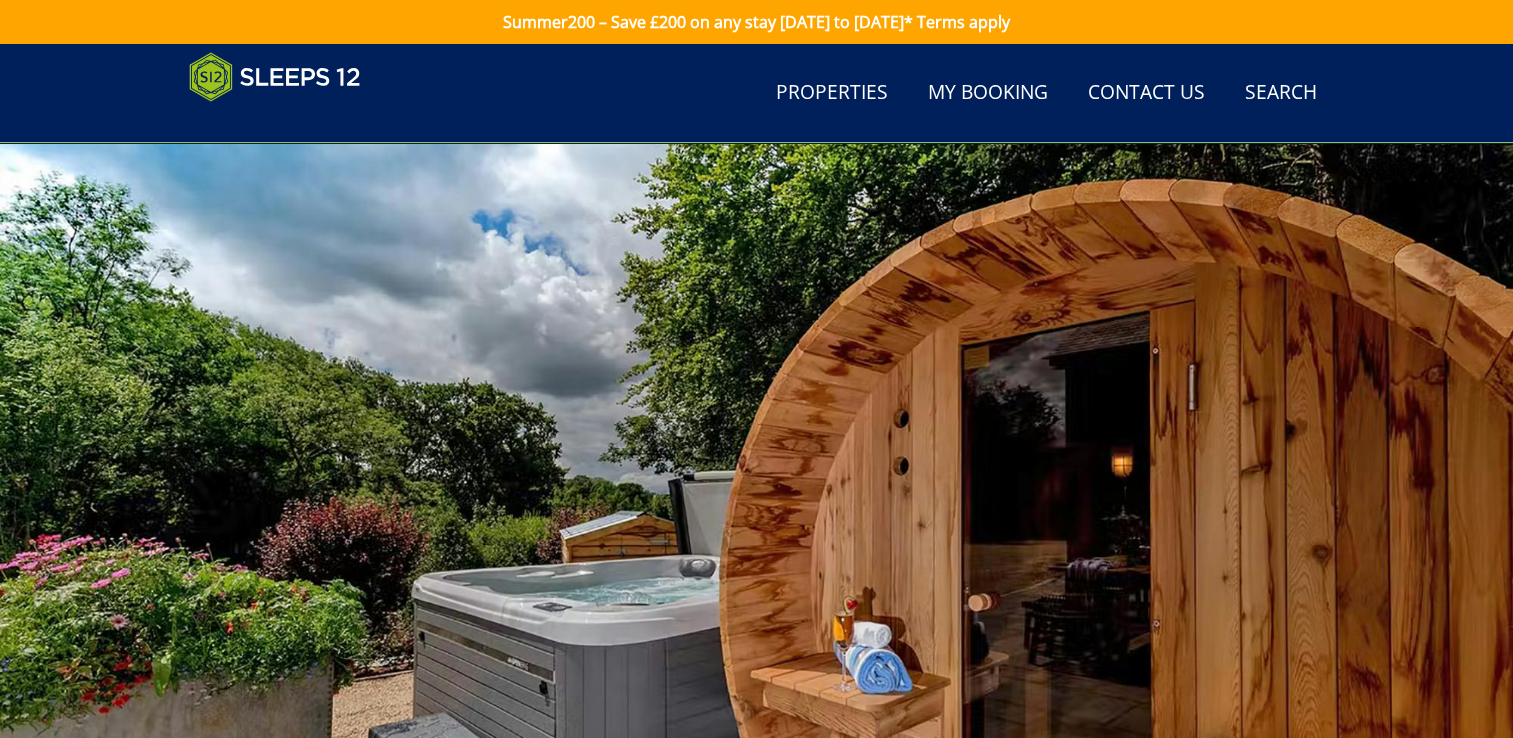 scroll, scrollTop: 500, scrollLeft: 0, axis: vertical 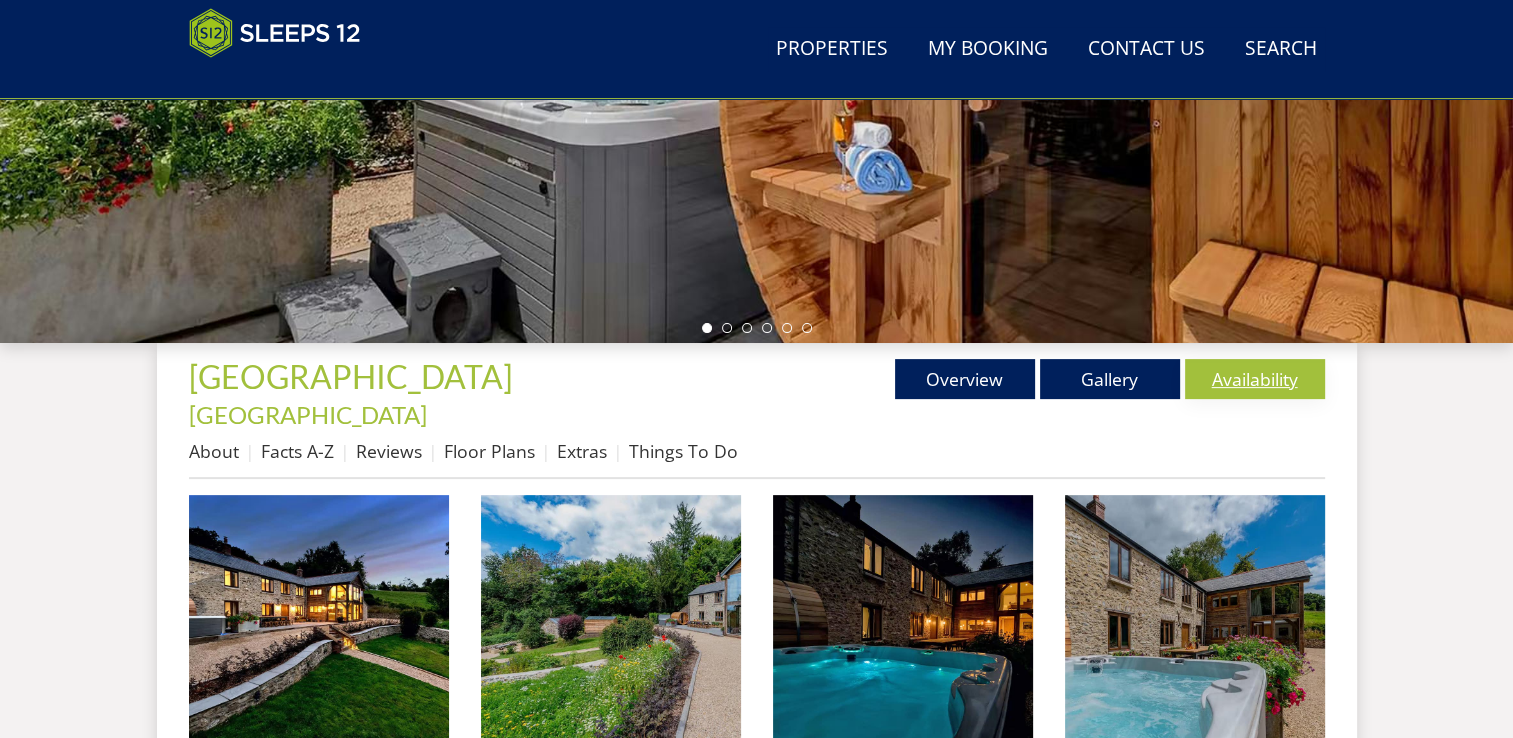 click on "Availability" at bounding box center [1255, 379] 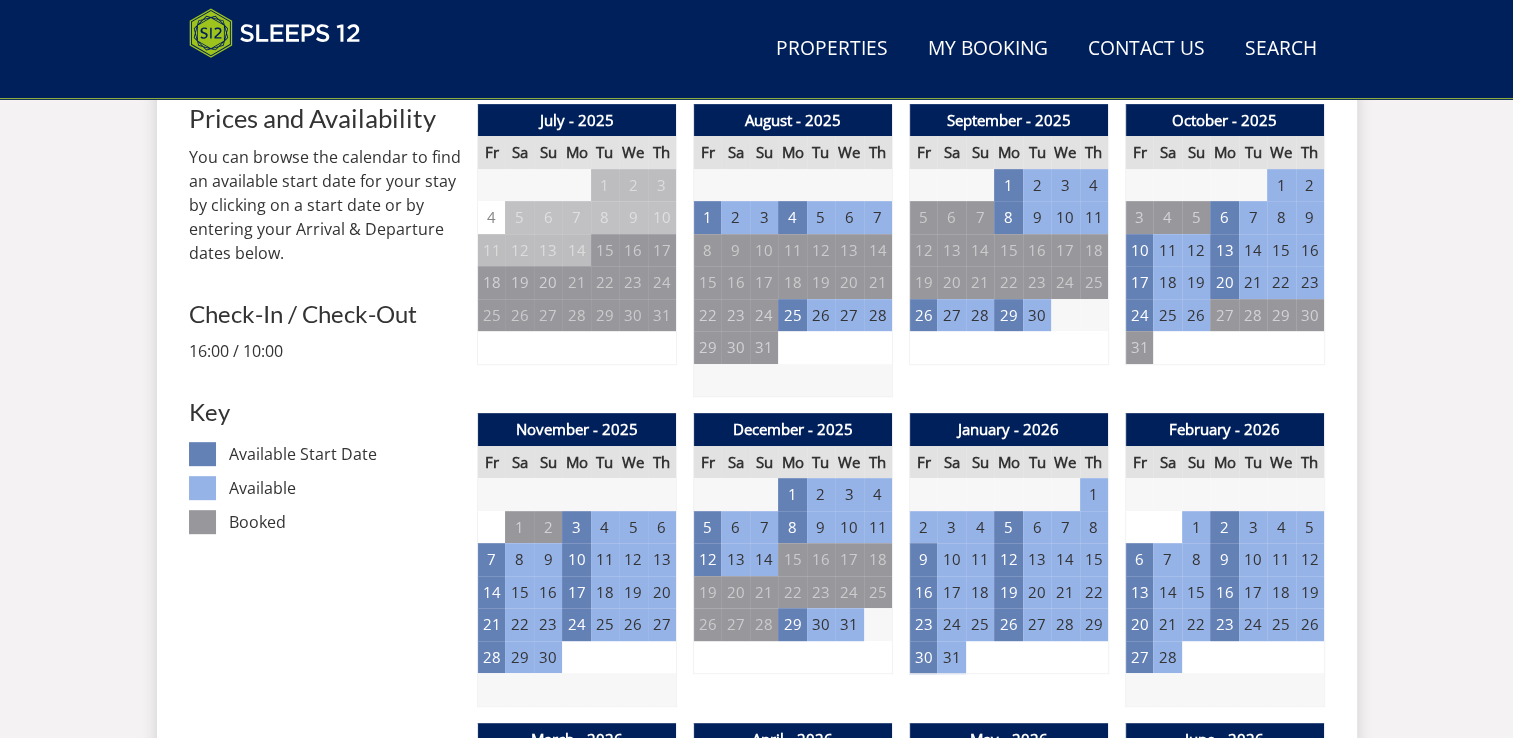 scroll, scrollTop: 892, scrollLeft: 0, axis: vertical 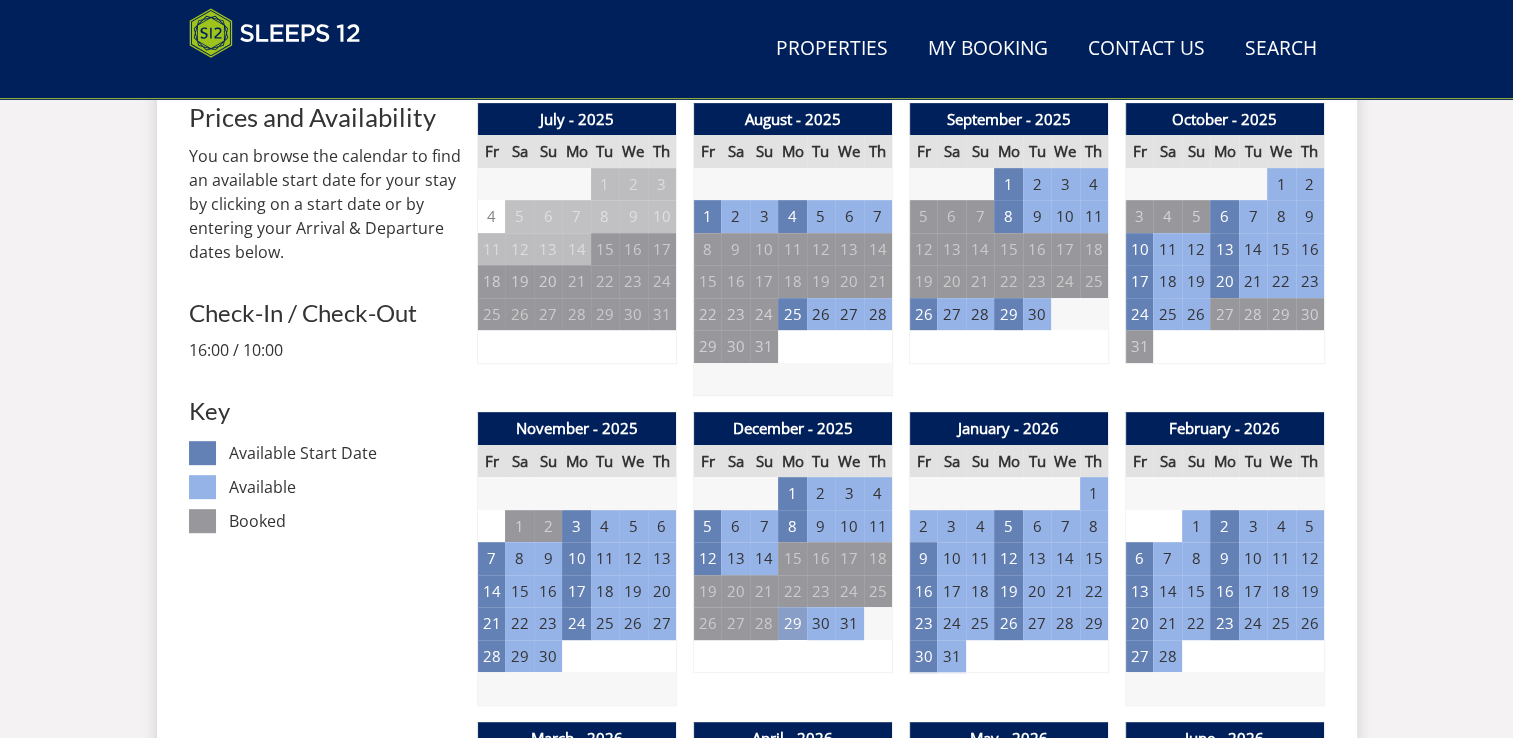 click on "29" at bounding box center (792, 623) 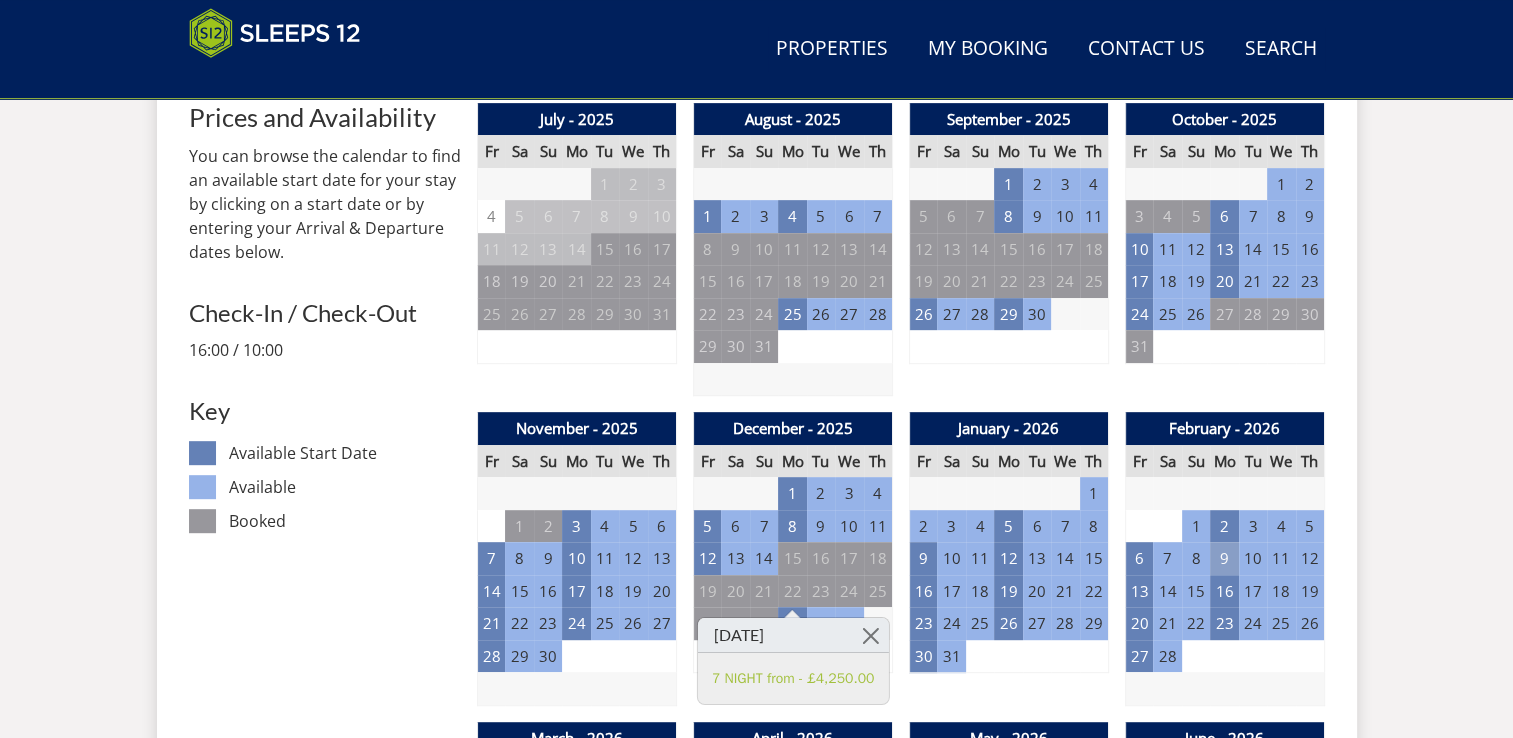 click on "9" at bounding box center [1224, 558] 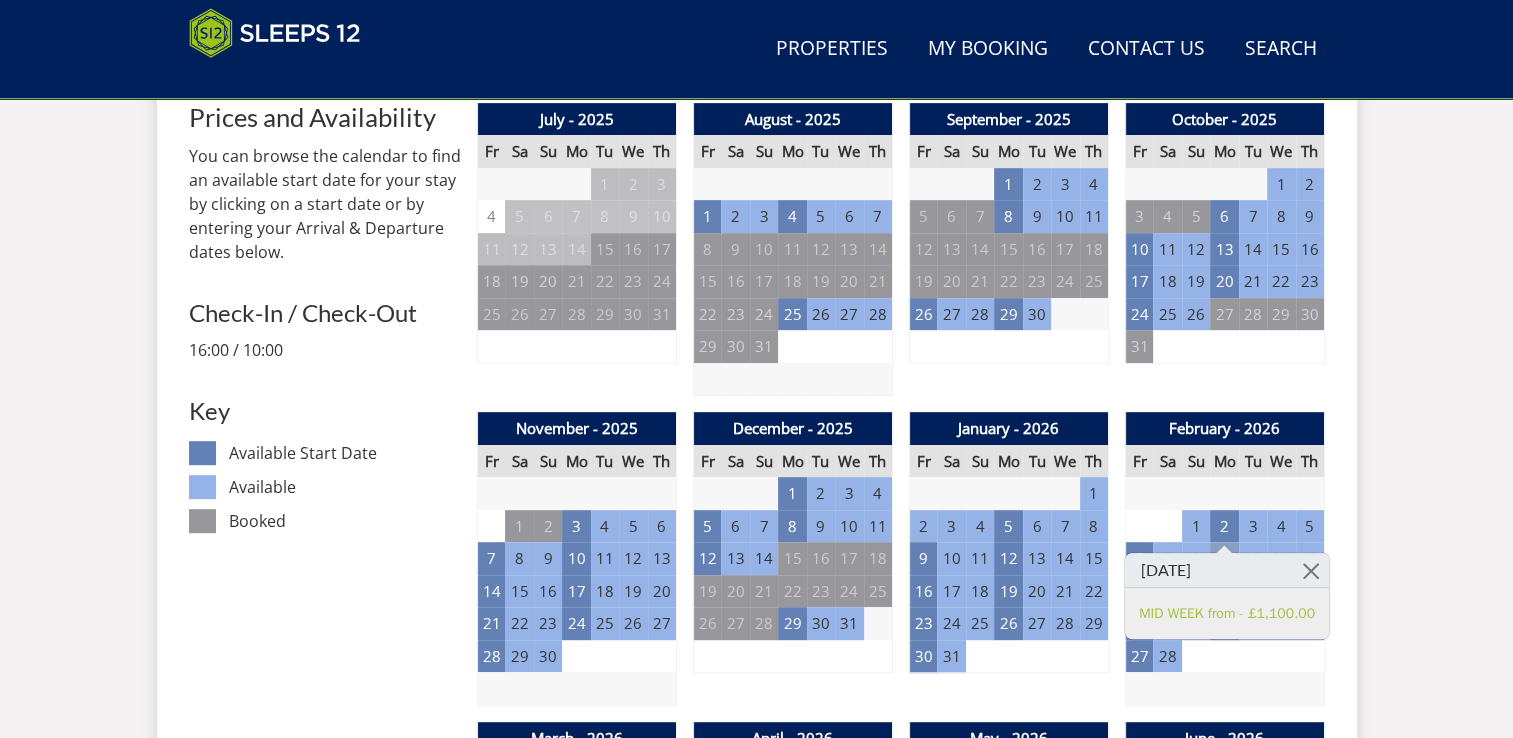 click on "9" at bounding box center (1224, 558) 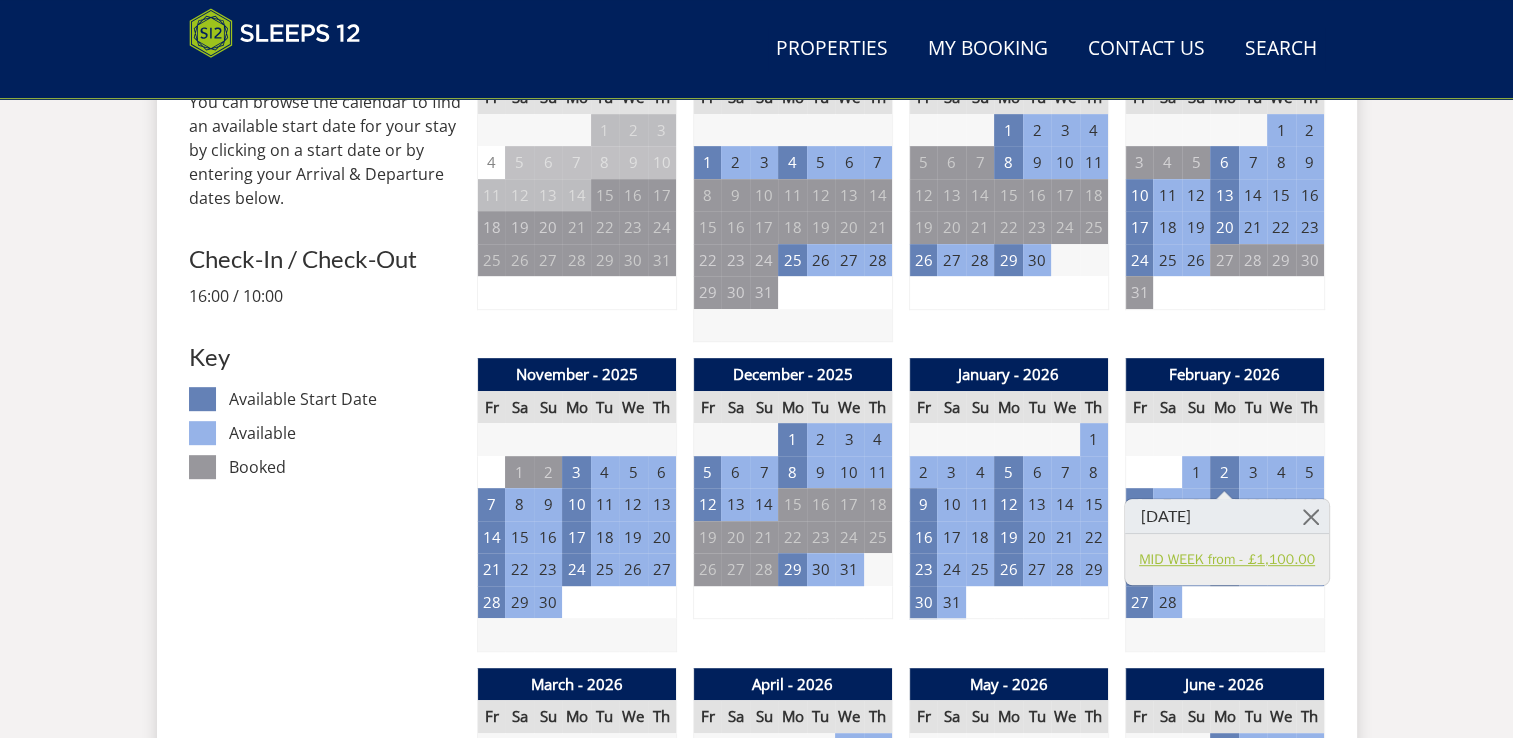 scroll, scrollTop: 992, scrollLeft: 0, axis: vertical 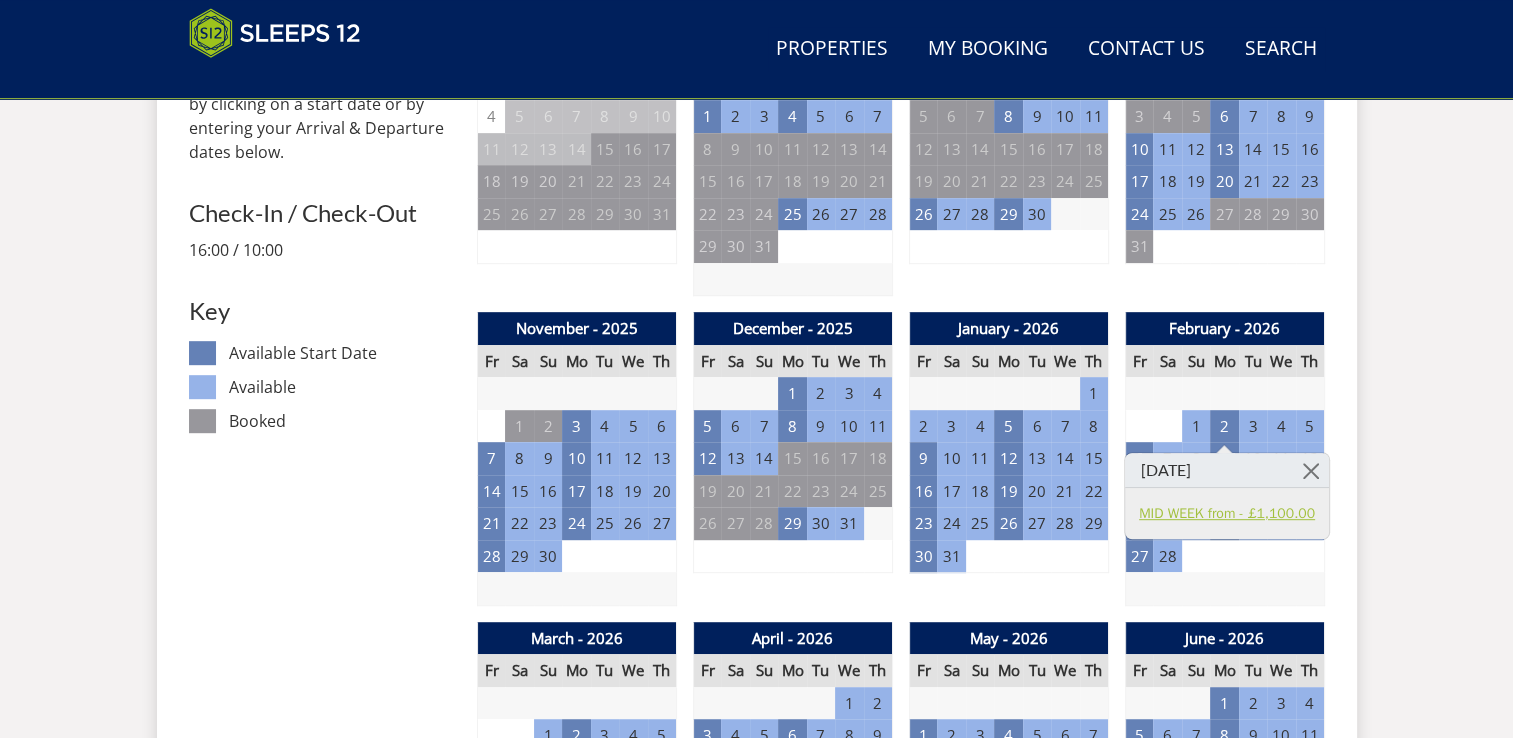 click on "MID WEEK from  - £1,100.00" at bounding box center (1227, 513) 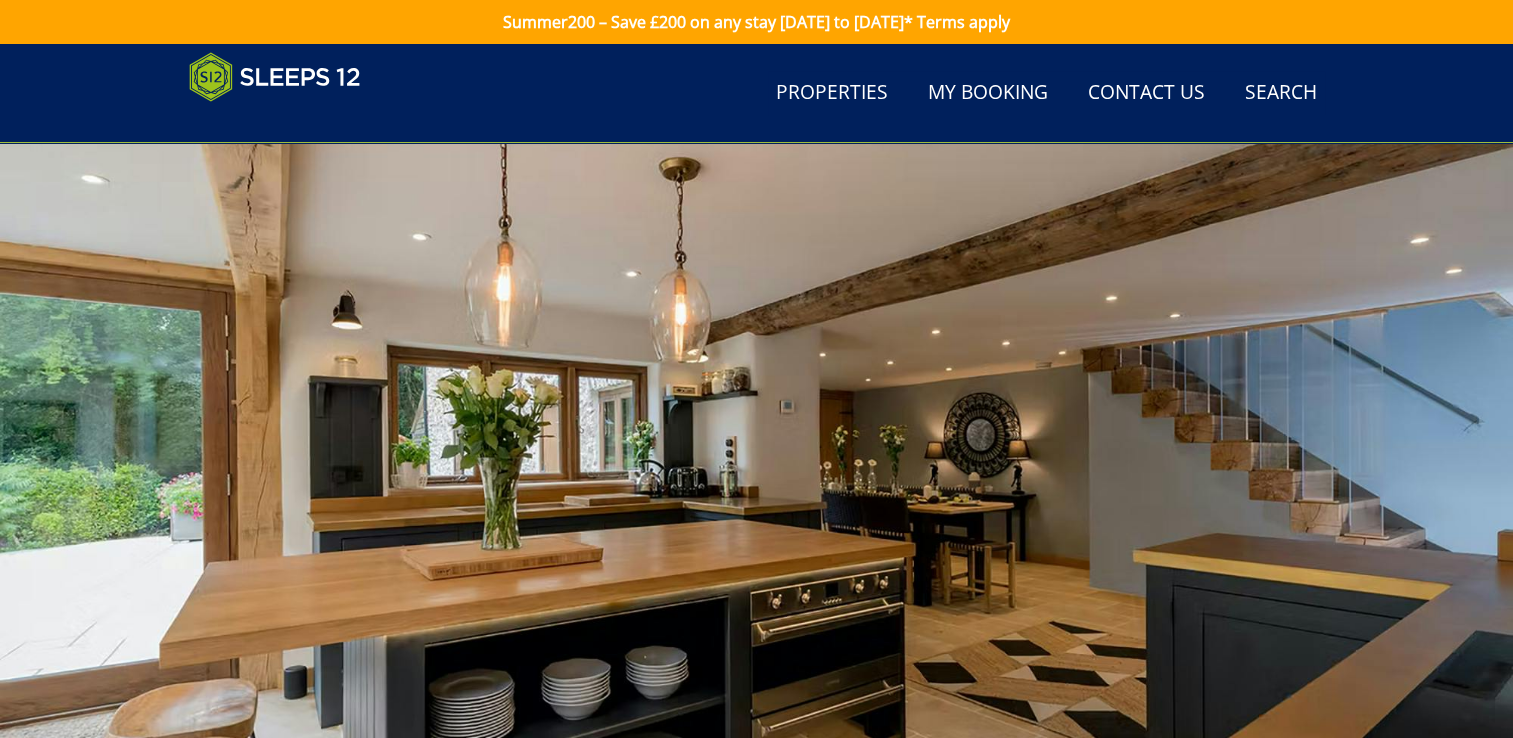 scroll, scrollTop: 492, scrollLeft: 0, axis: vertical 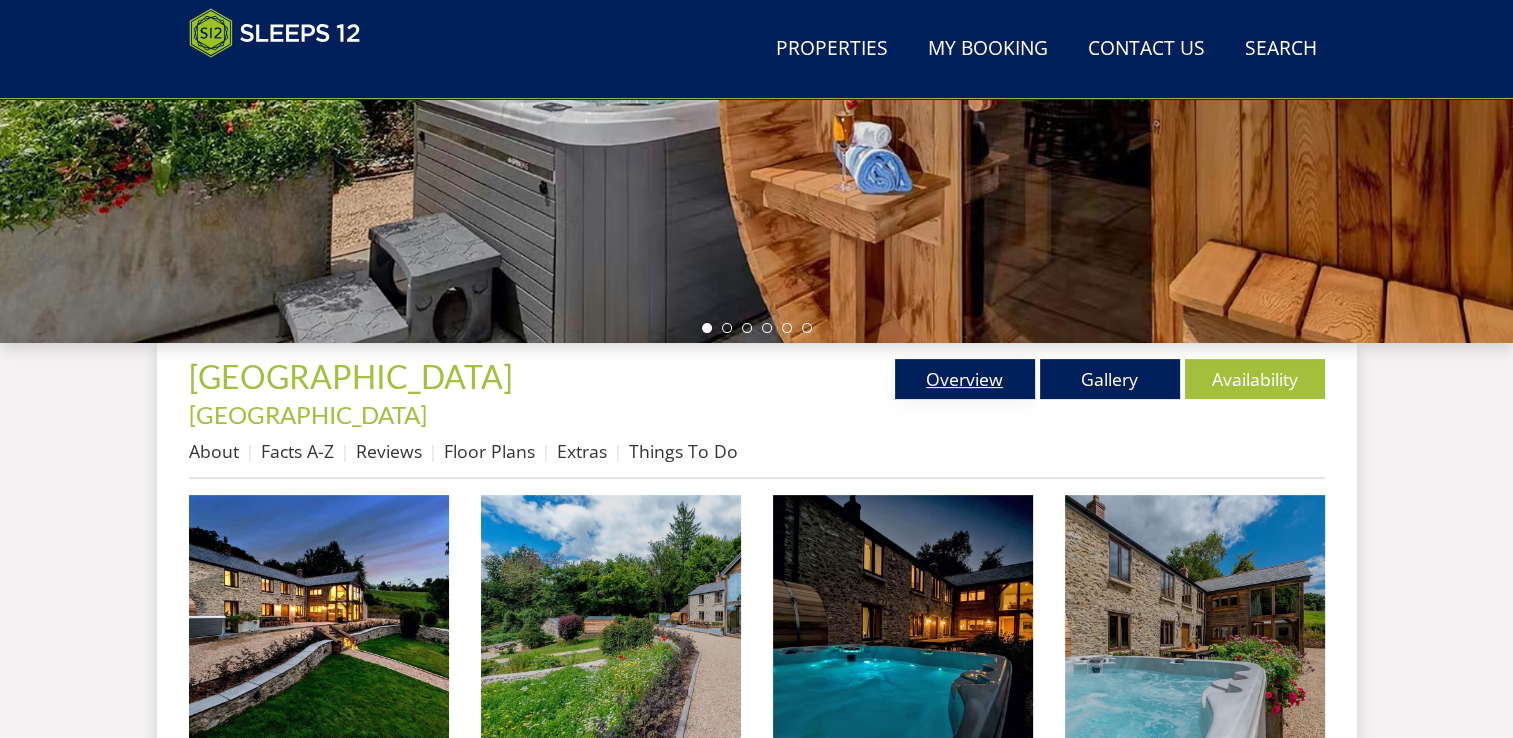 click on "Overview" at bounding box center (965, 379) 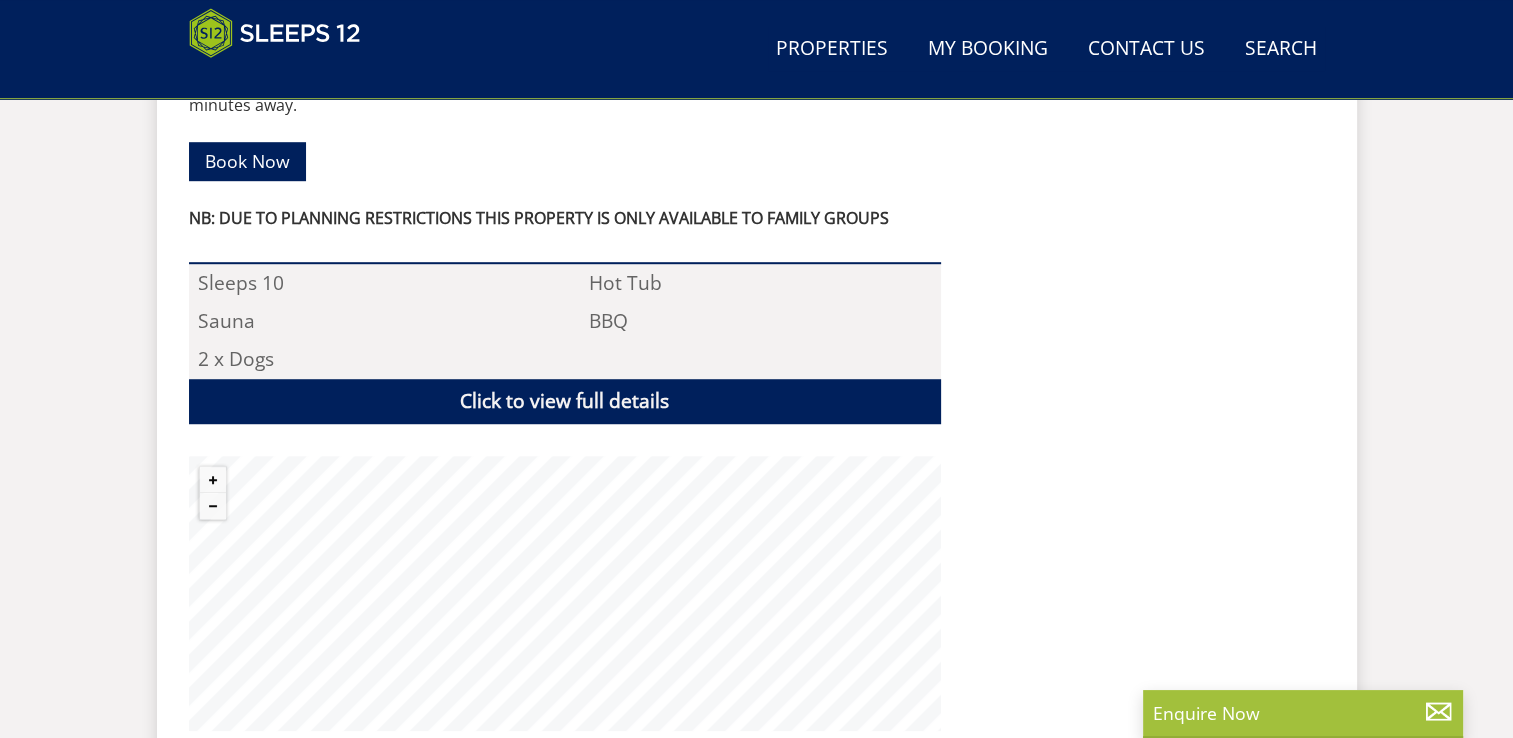 scroll, scrollTop: 1319, scrollLeft: 0, axis: vertical 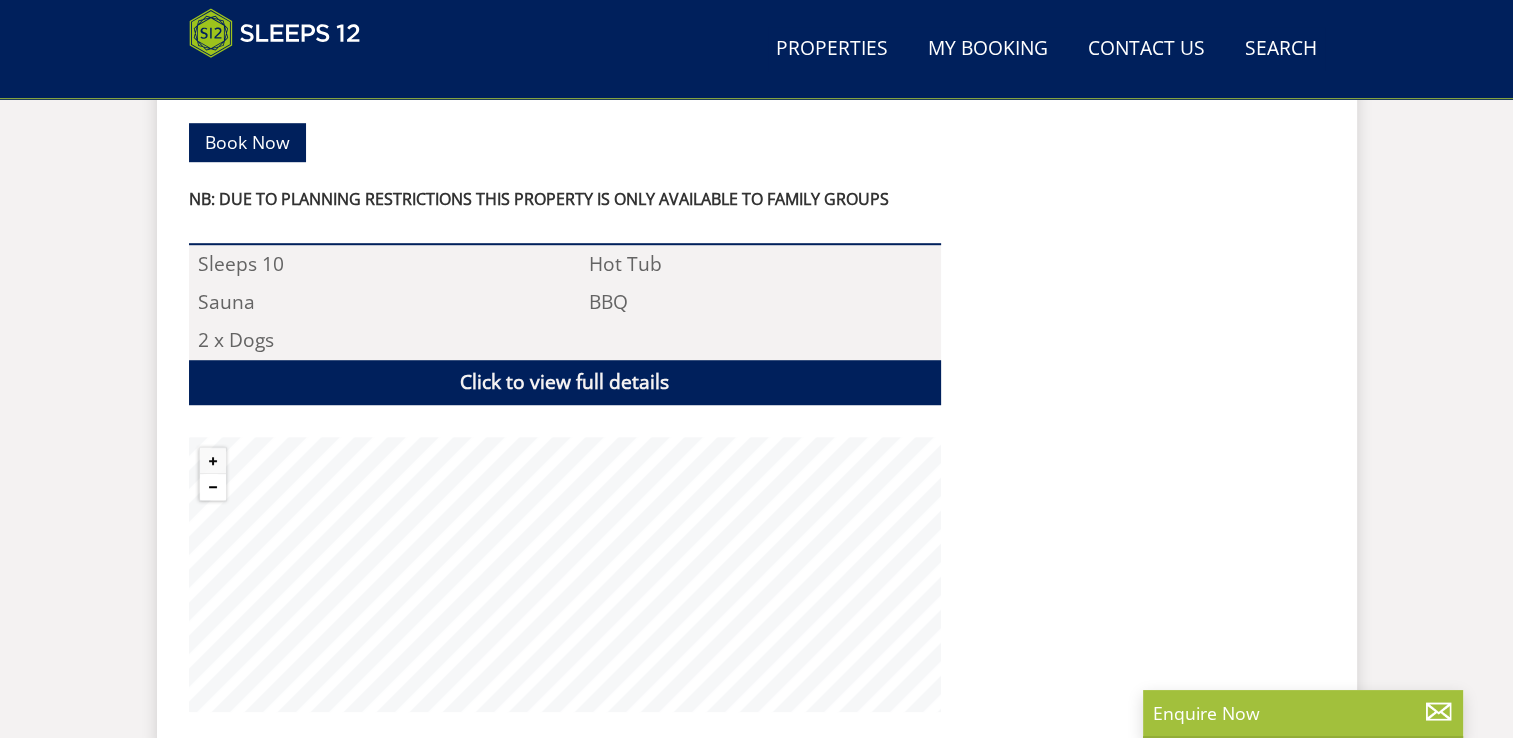 click at bounding box center [213, 487] 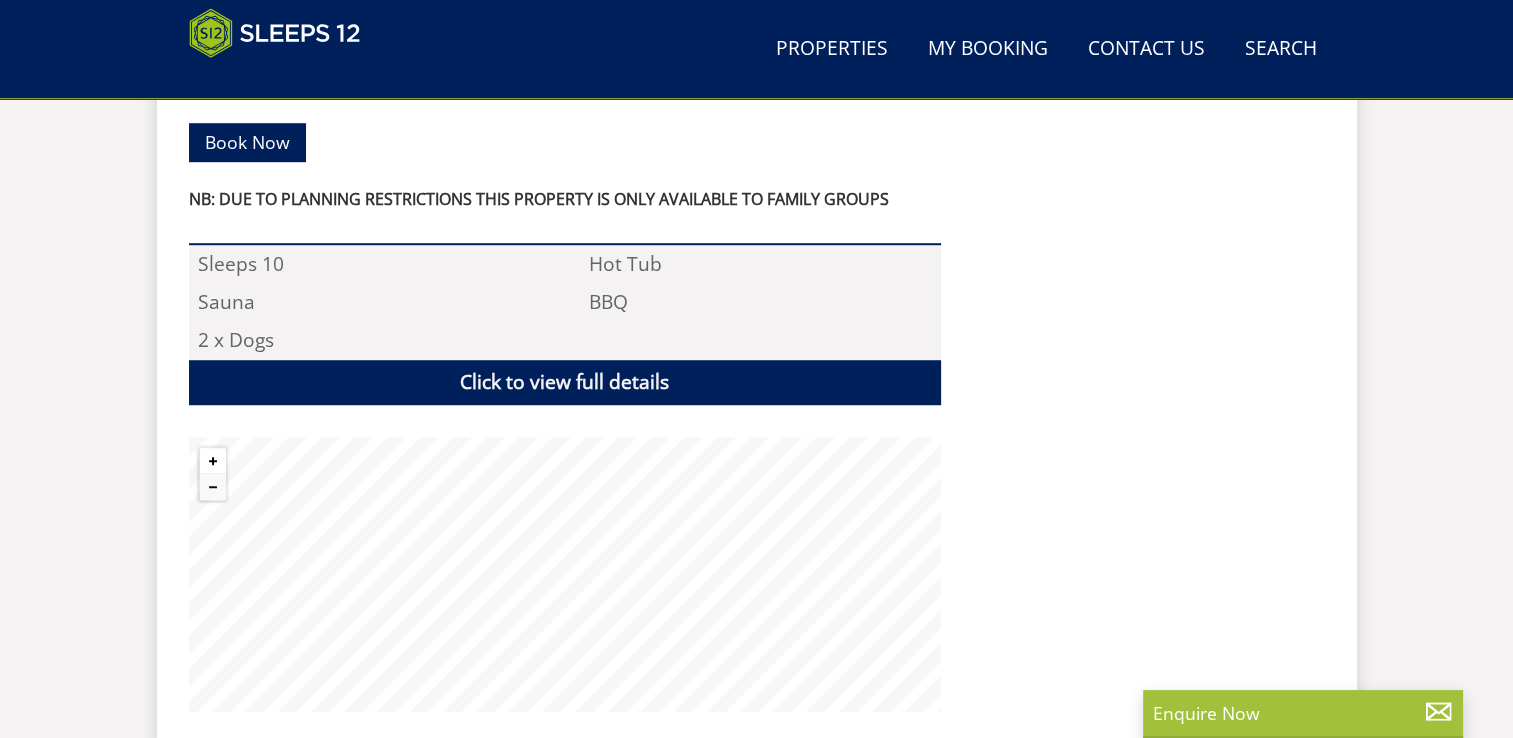 click at bounding box center (213, 461) 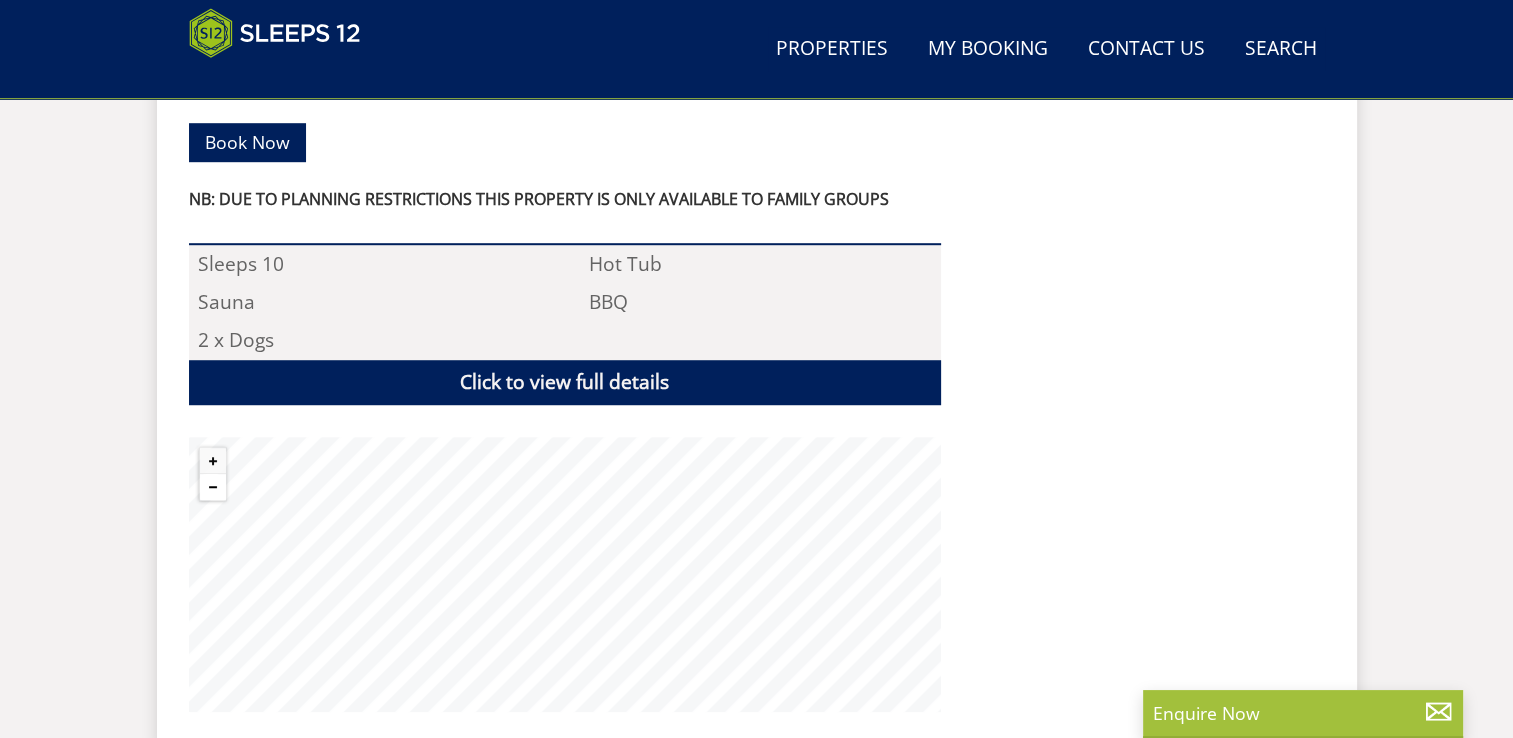click at bounding box center [213, 487] 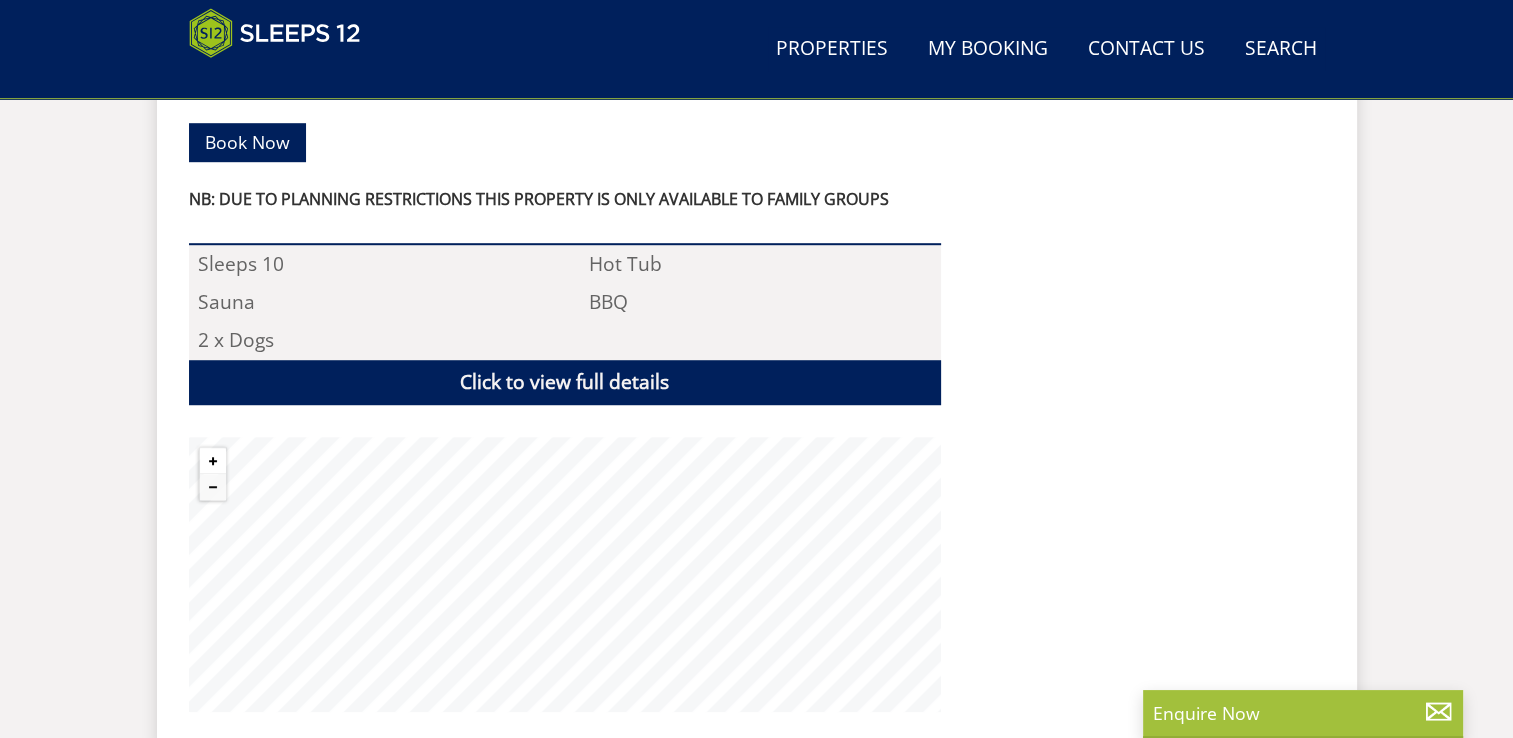 click at bounding box center [213, 461] 